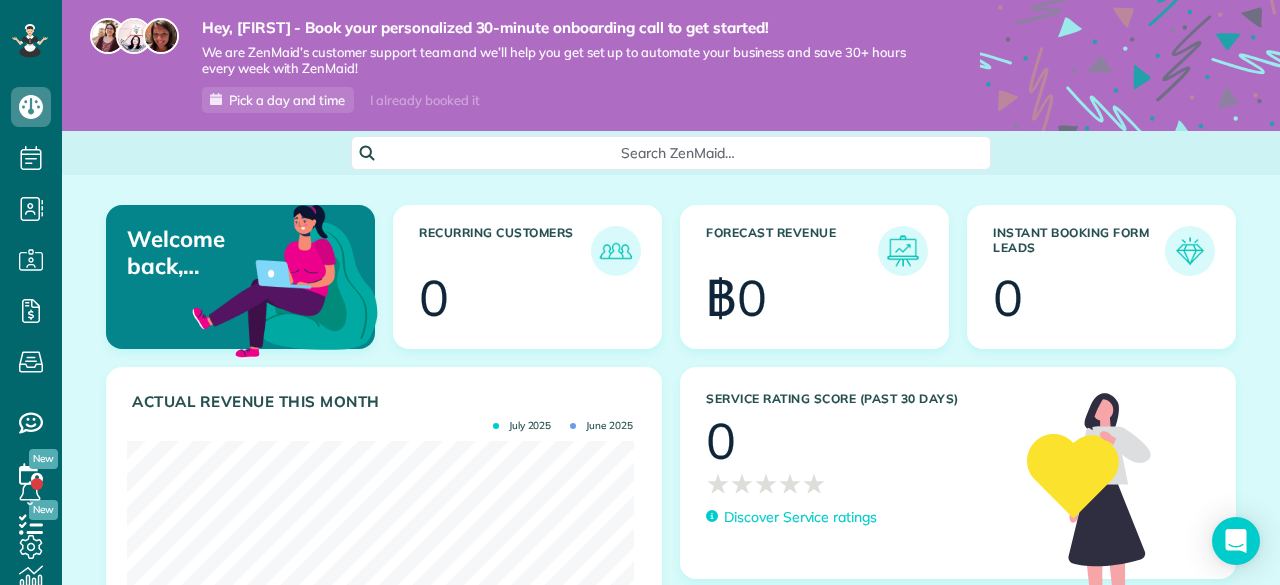 scroll, scrollTop: 0, scrollLeft: 0, axis: both 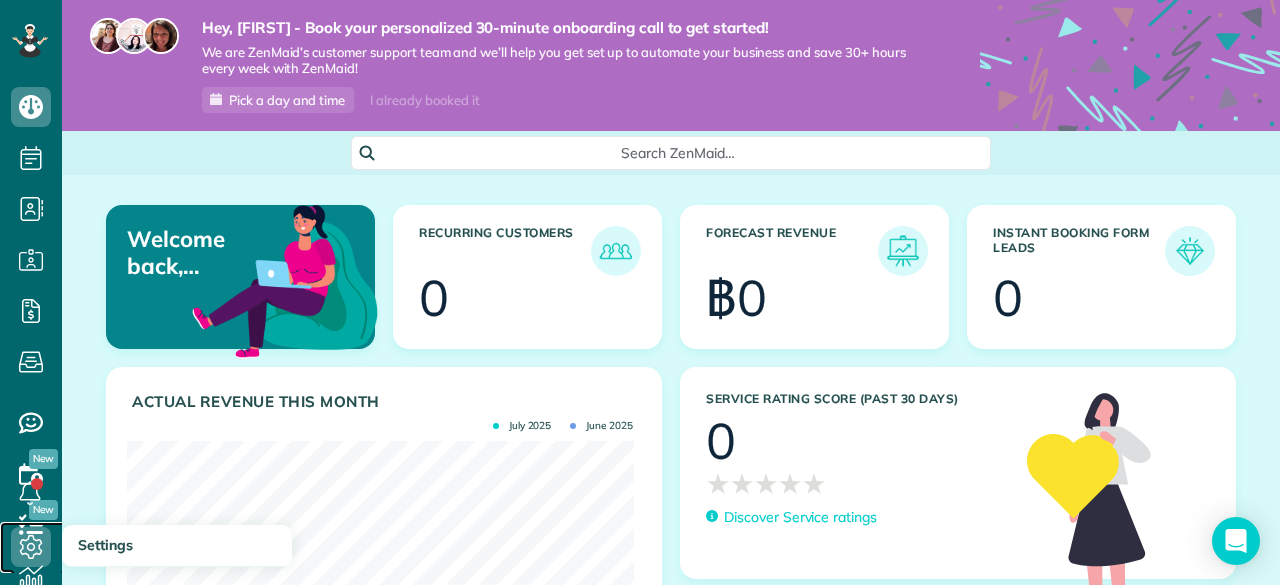 click 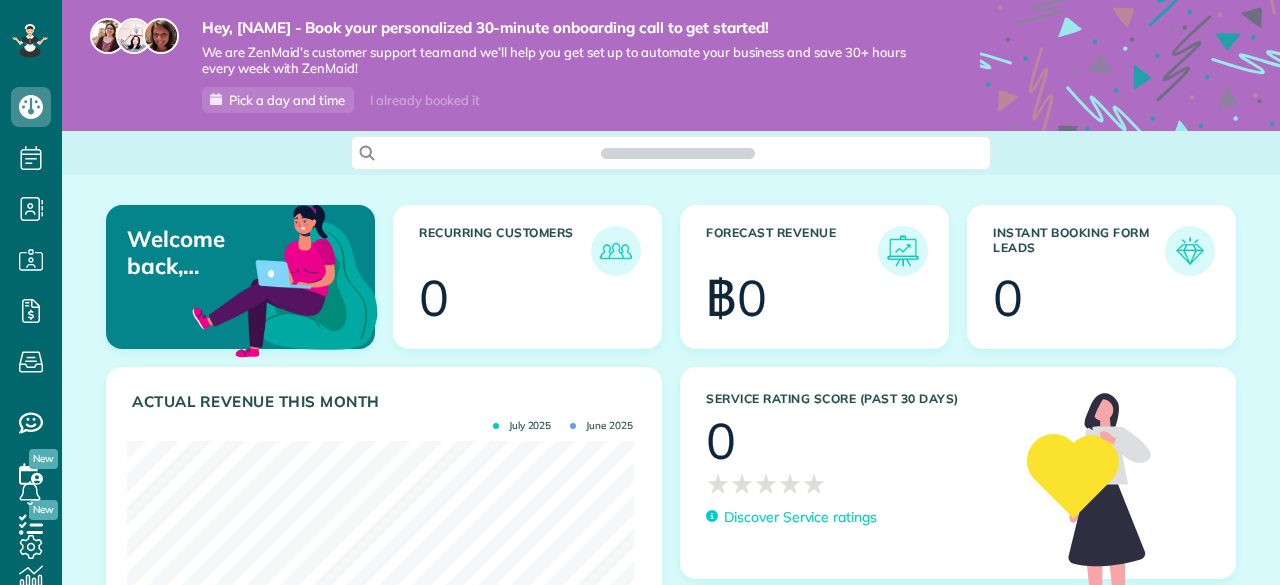 scroll, scrollTop: 0, scrollLeft: 0, axis: both 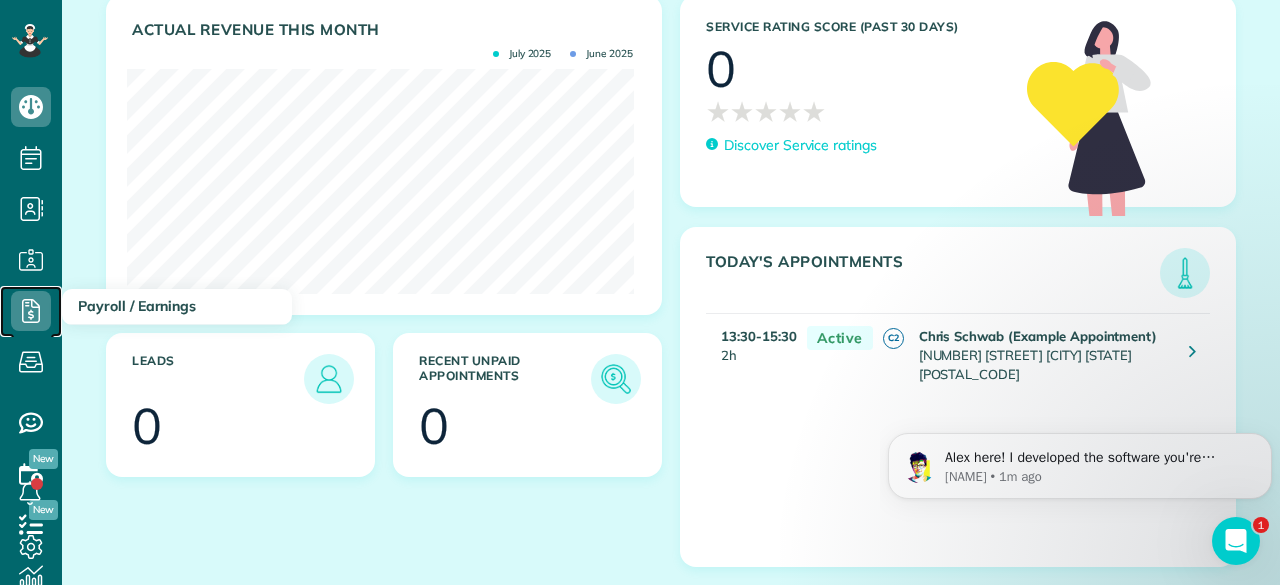 click 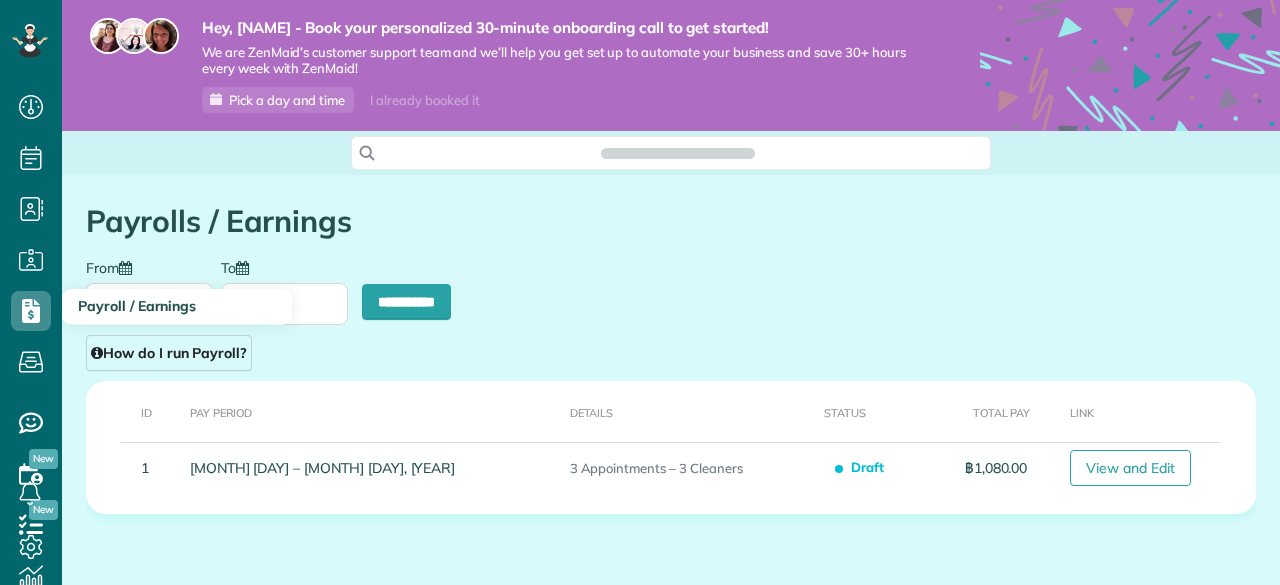 scroll, scrollTop: 0, scrollLeft: 0, axis: both 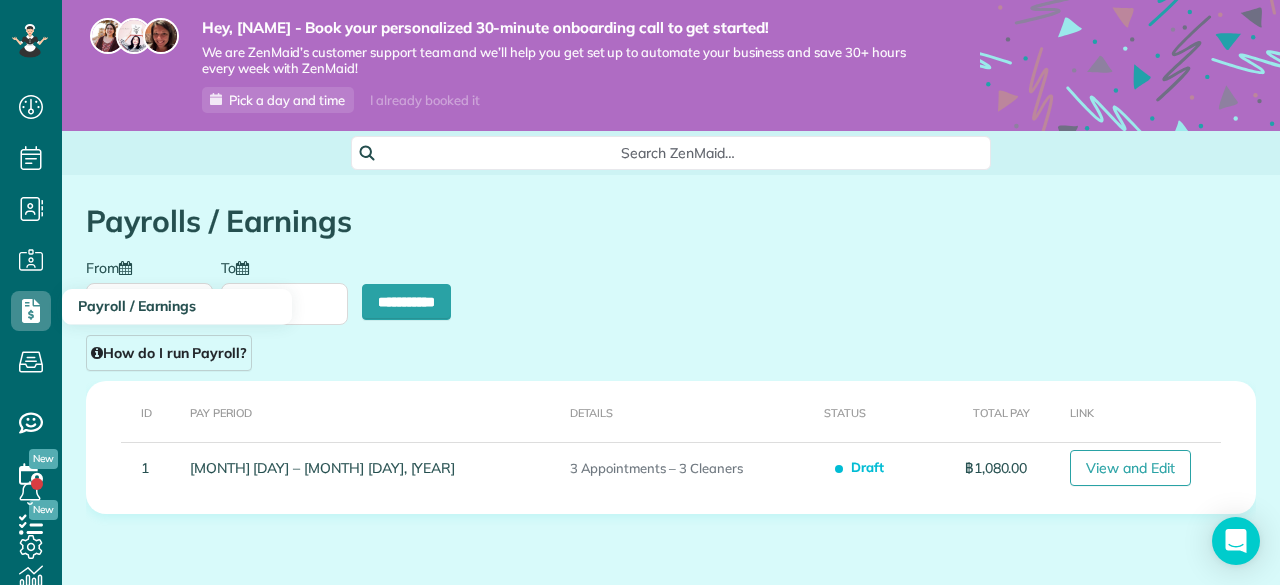 type on "**********" 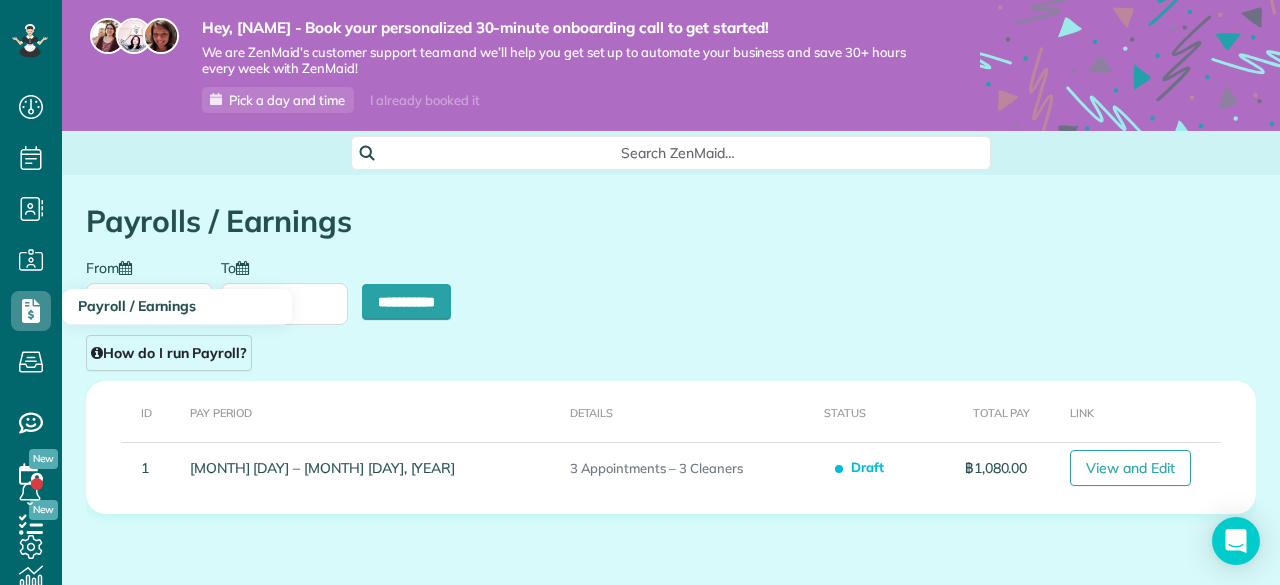 type on "**********" 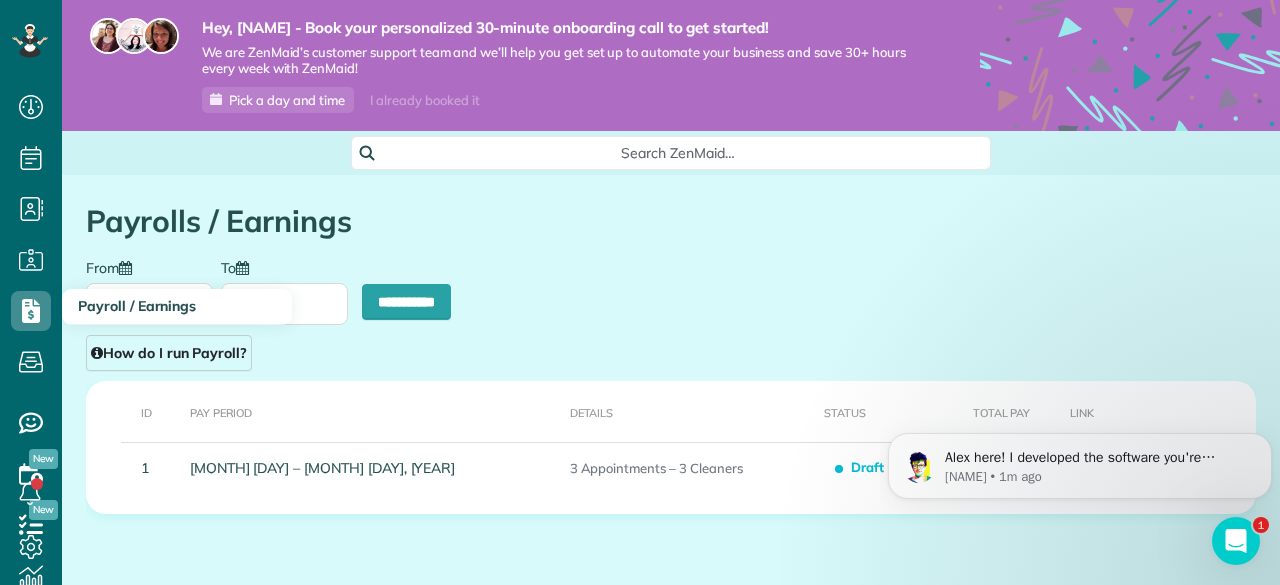scroll, scrollTop: 0, scrollLeft: 0, axis: both 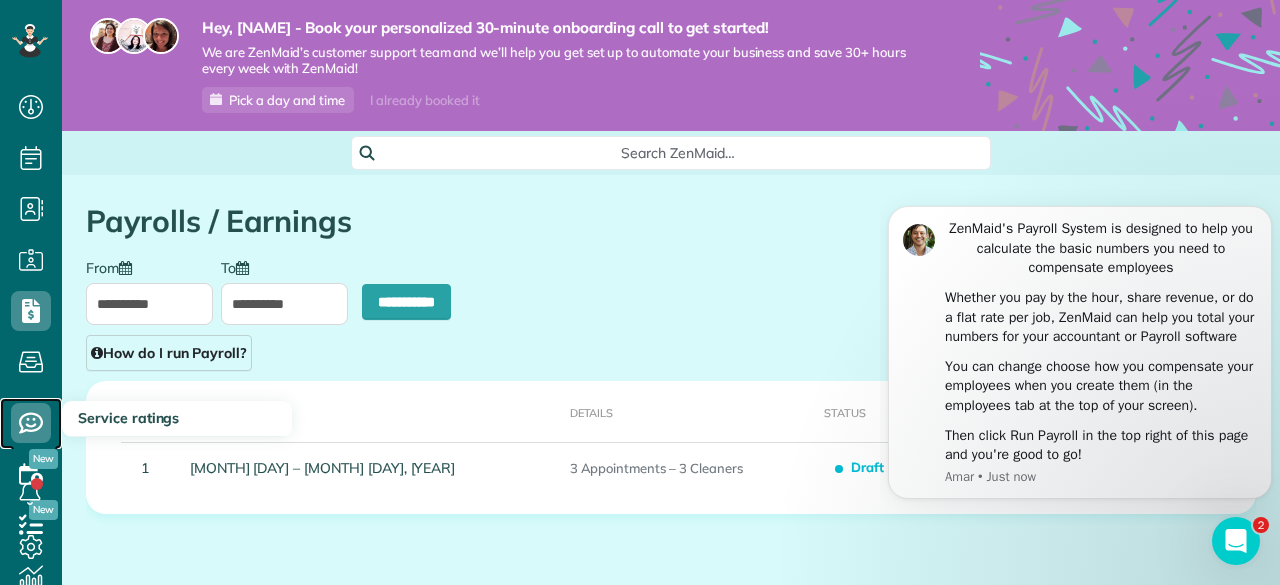click 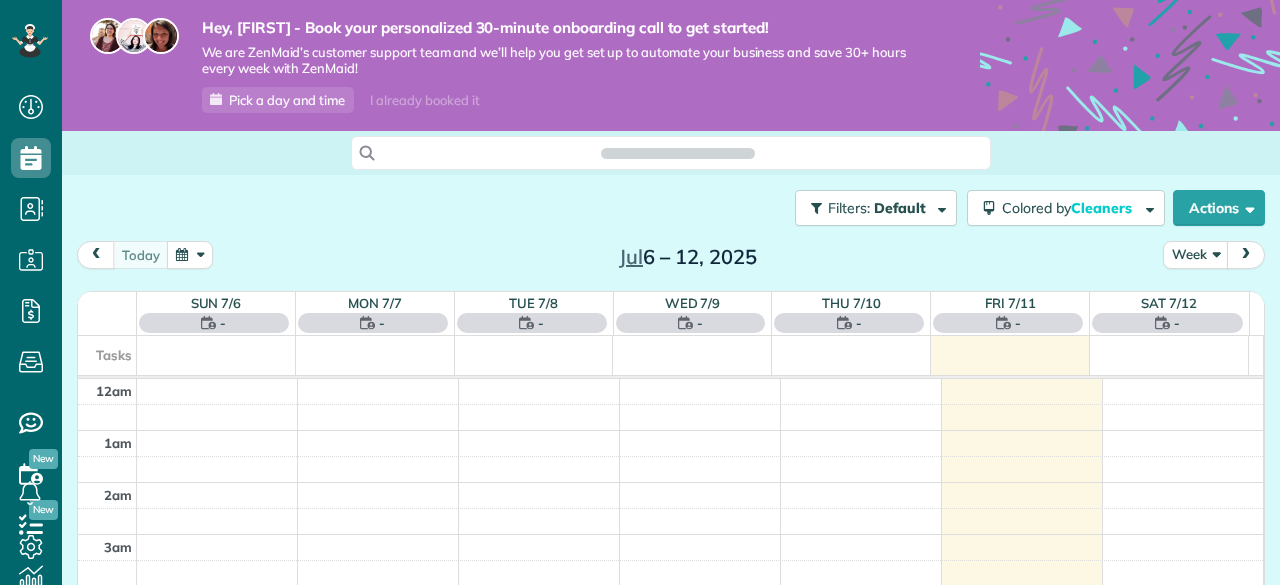 scroll, scrollTop: 0, scrollLeft: 0, axis: both 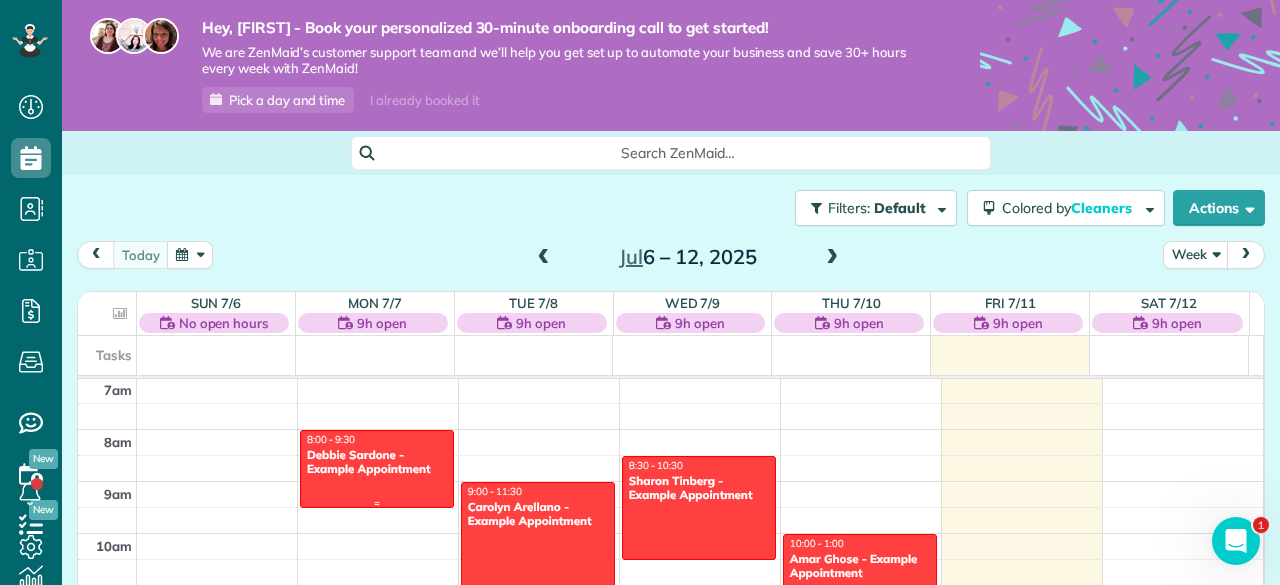 click at bounding box center (377, 469) 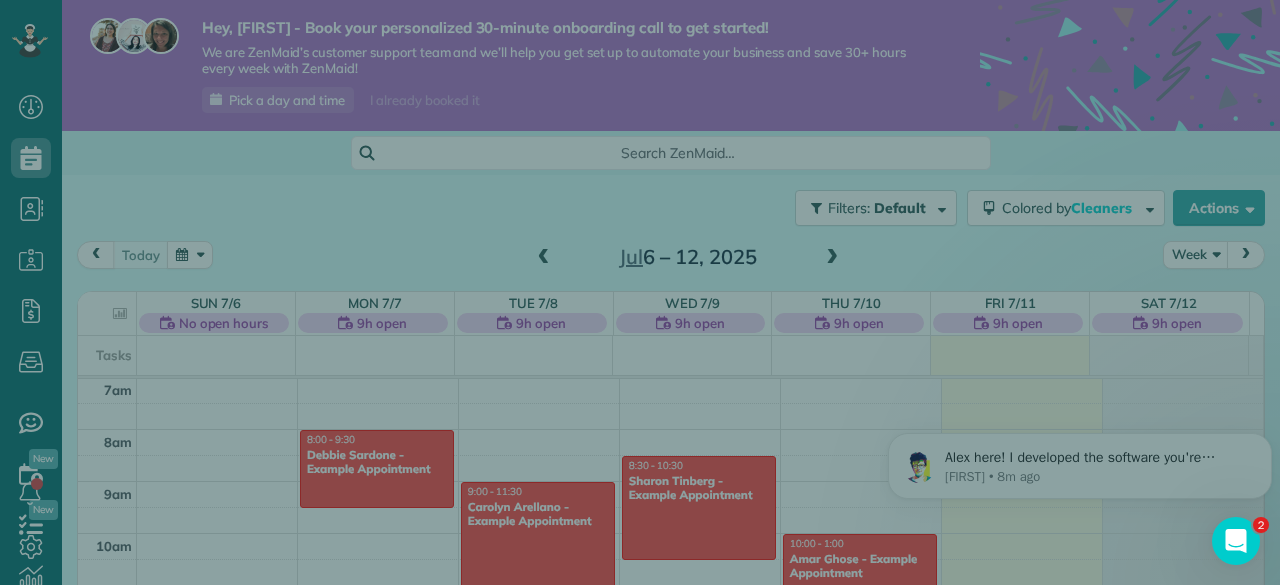 scroll, scrollTop: 0, scrollLeft: 0, axis: both 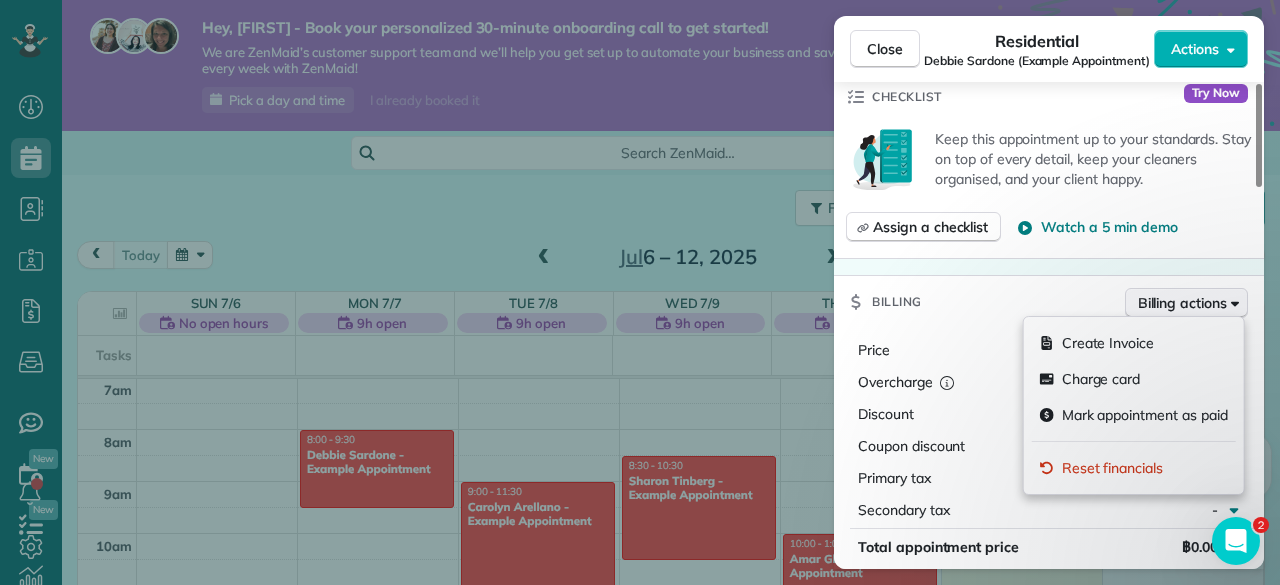 click on "Billing actions" at bounding box center (1182, 303) 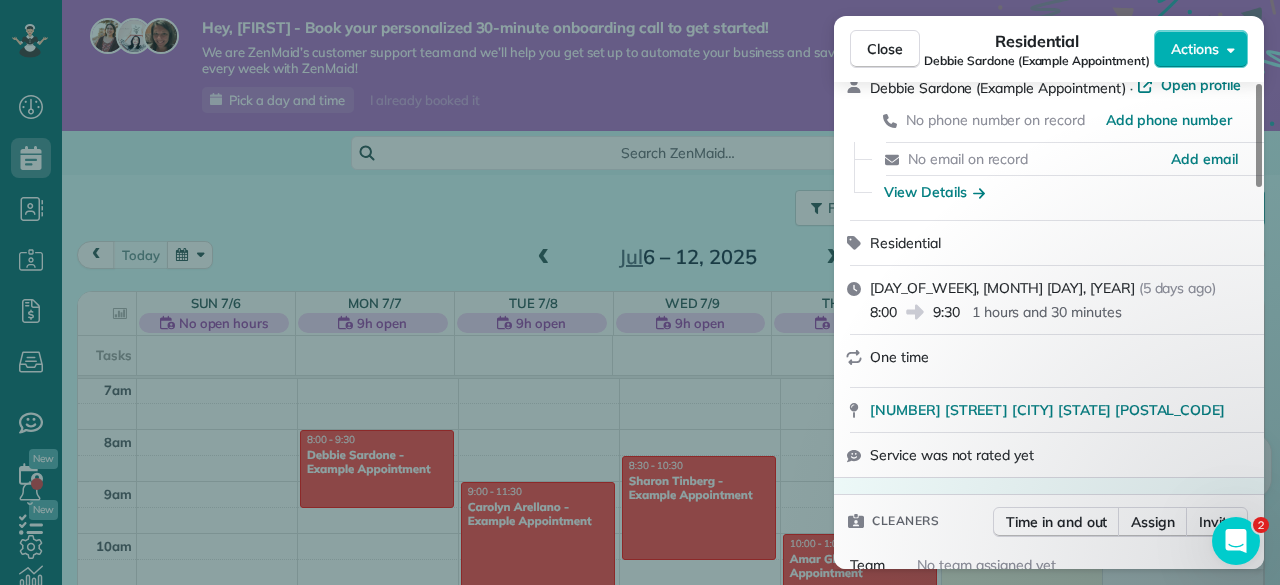 scroll, scrollTop: 0, scrollLeft: 0, axis: both 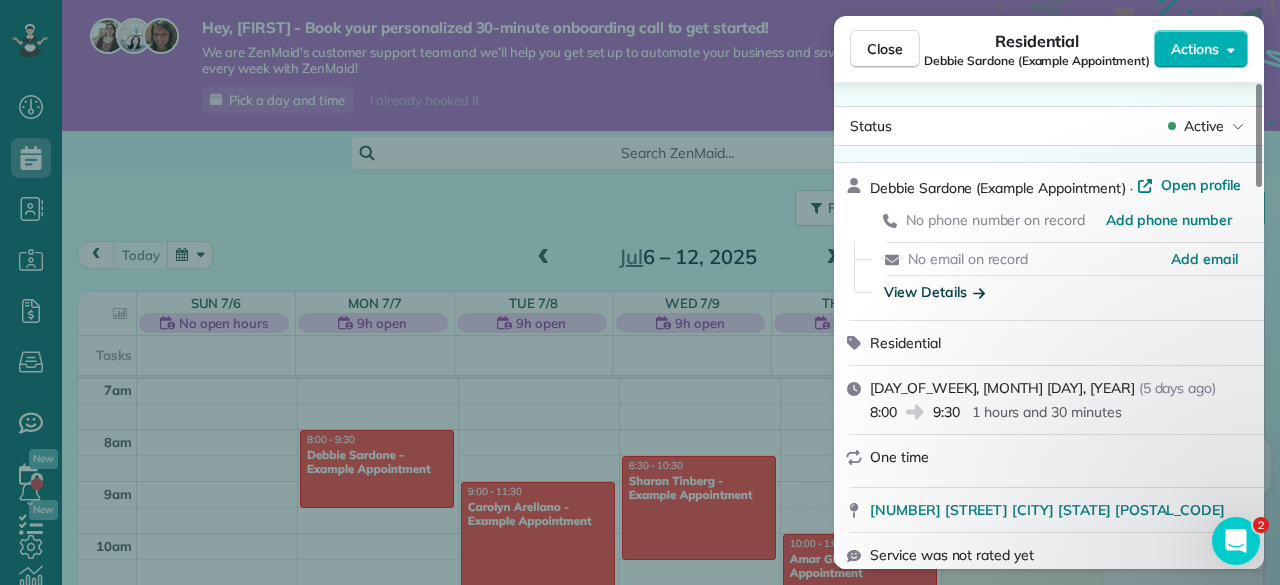 click on "View Details" at bounding box center [934, 292] 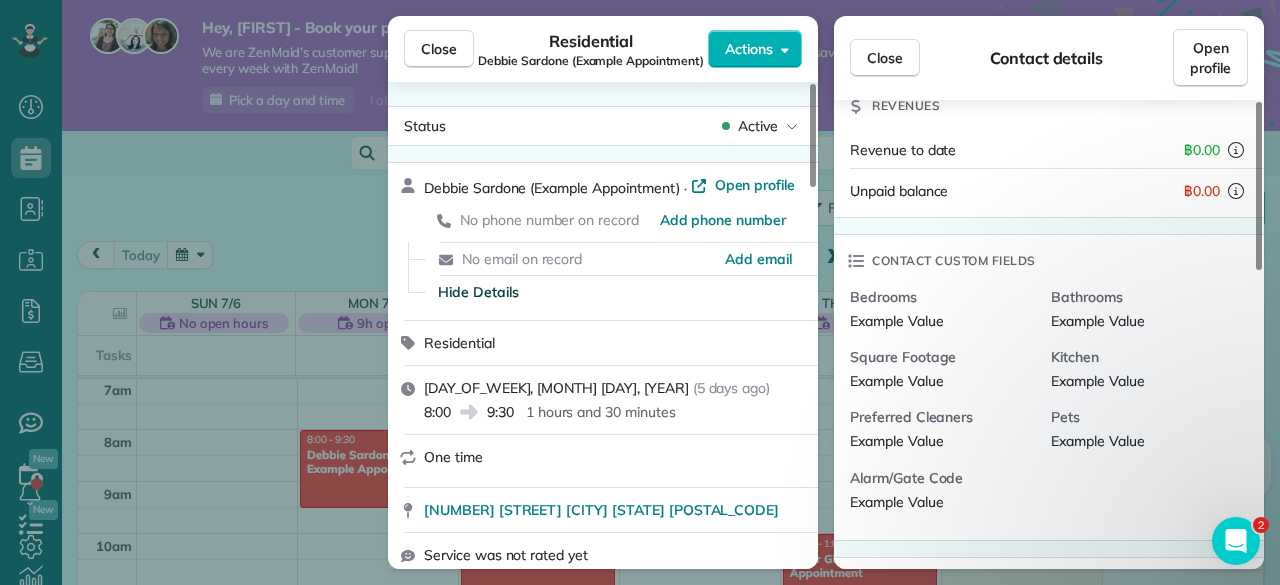 scroll, scrollTop: 400, scrollLeft: 0, axis: vertical 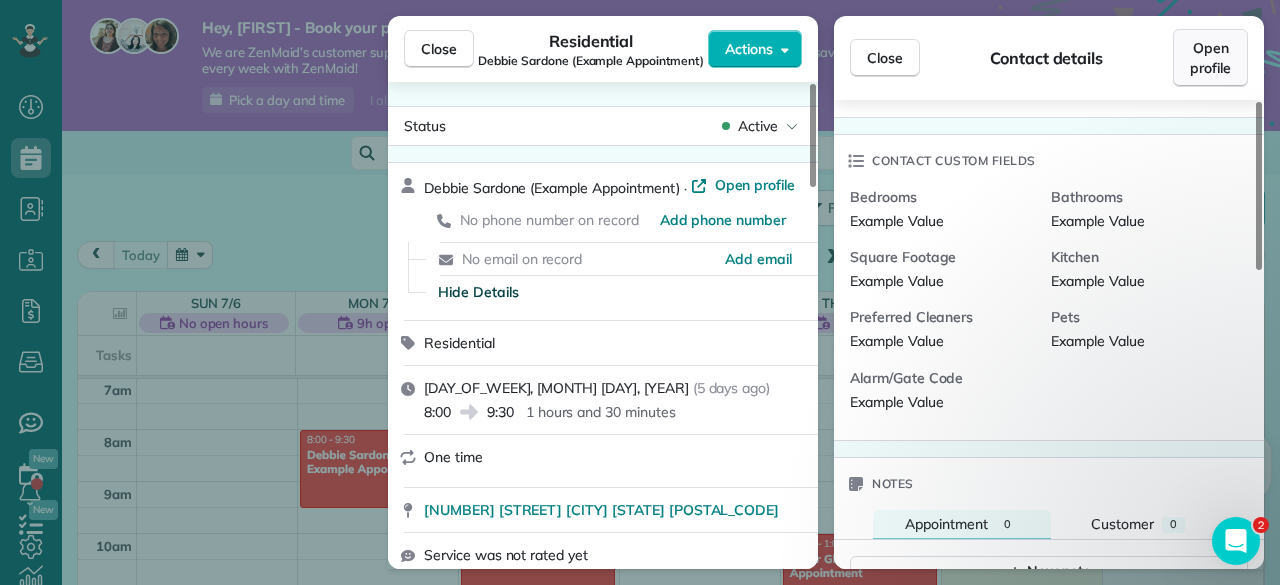click on "Open profile" at bounding box center (1210, 58) 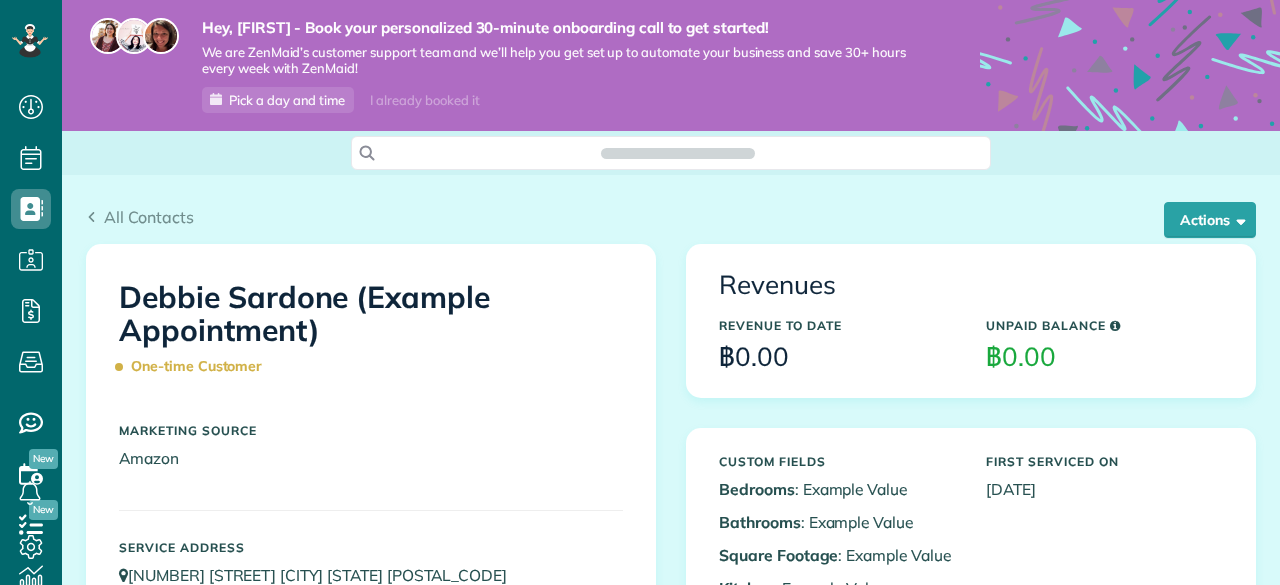 scroll, scrollTop: 0, scrollLeft: 0, axis: both 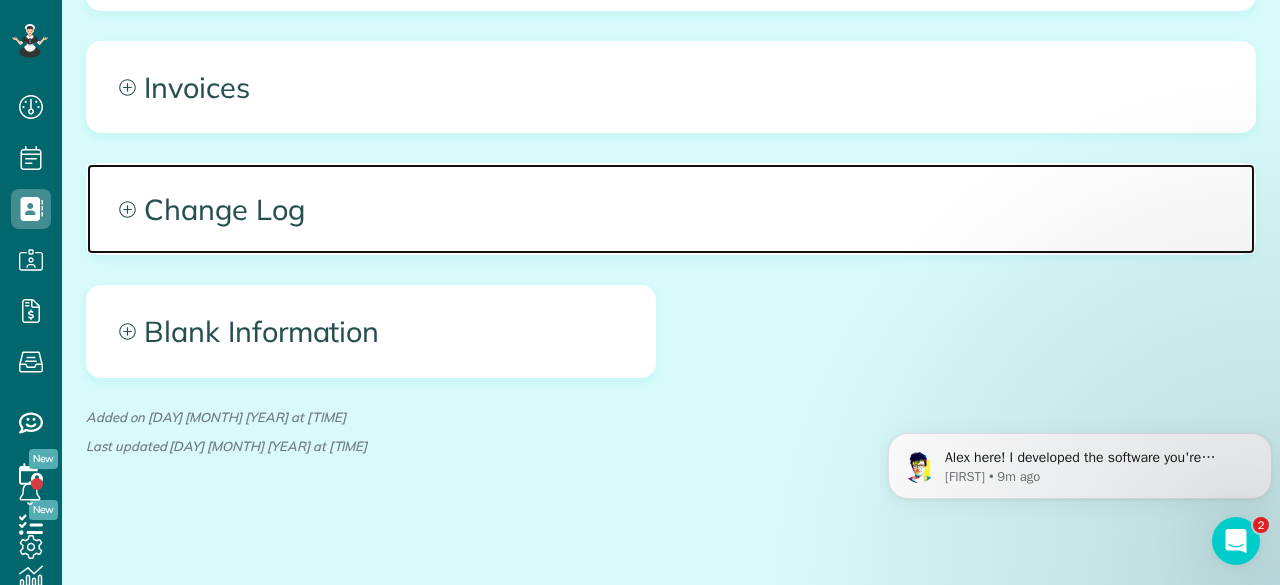 click on "Change Log" at bounding box center (671, 209) 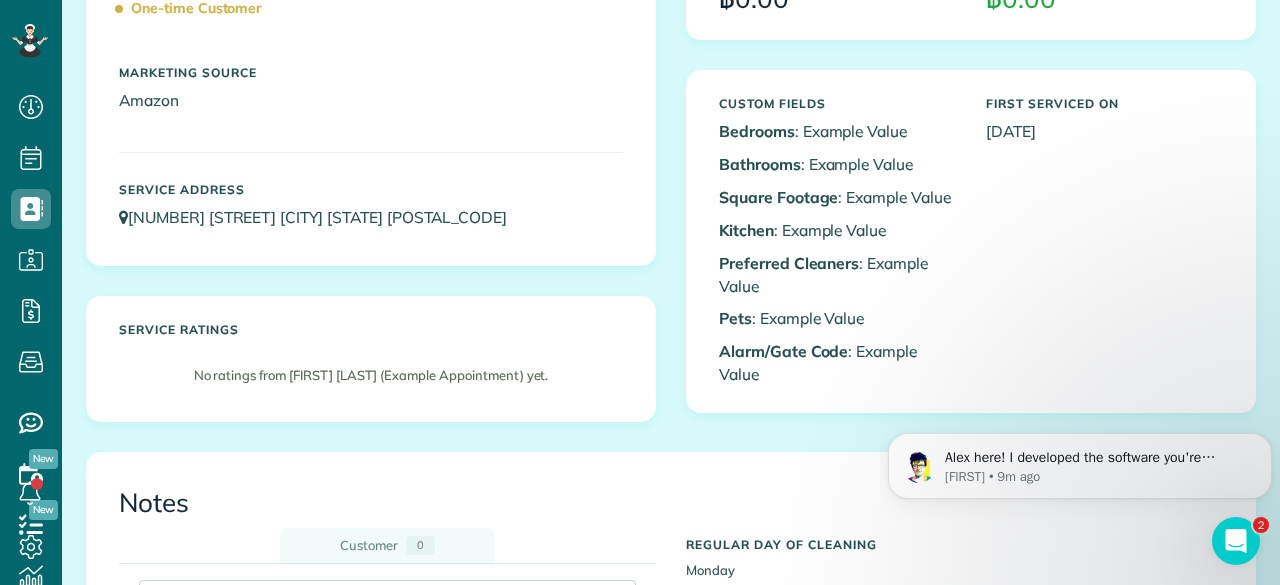scroll, scrollTop: 58, scrollLeft: 0, axis: vertical 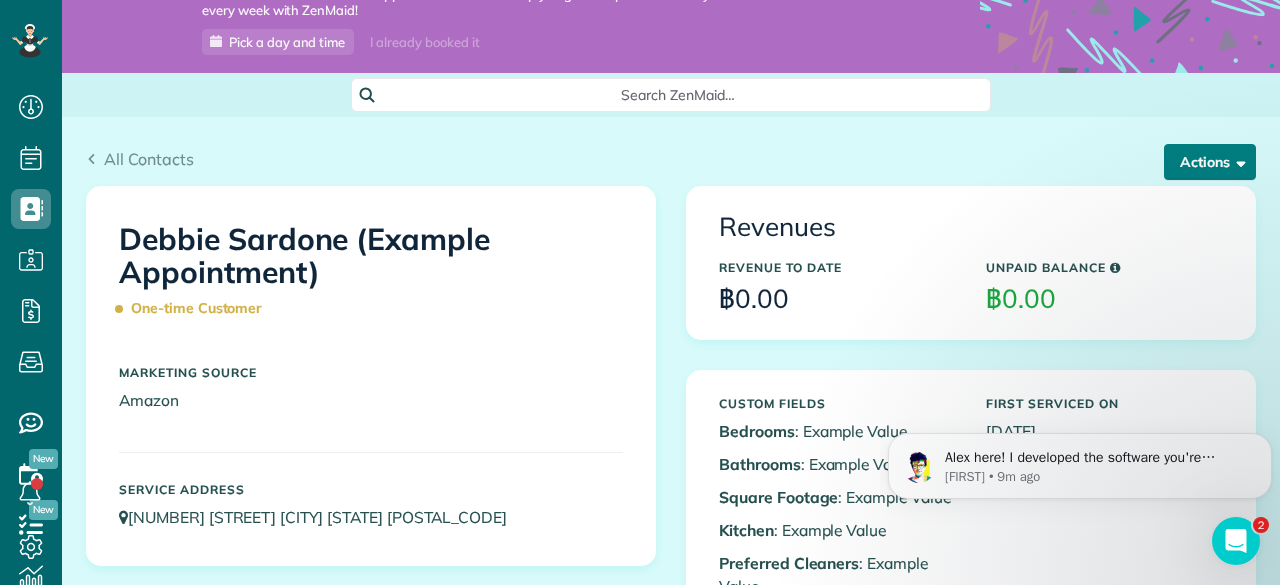click on "Actions" at bounding box center (1210, 162) 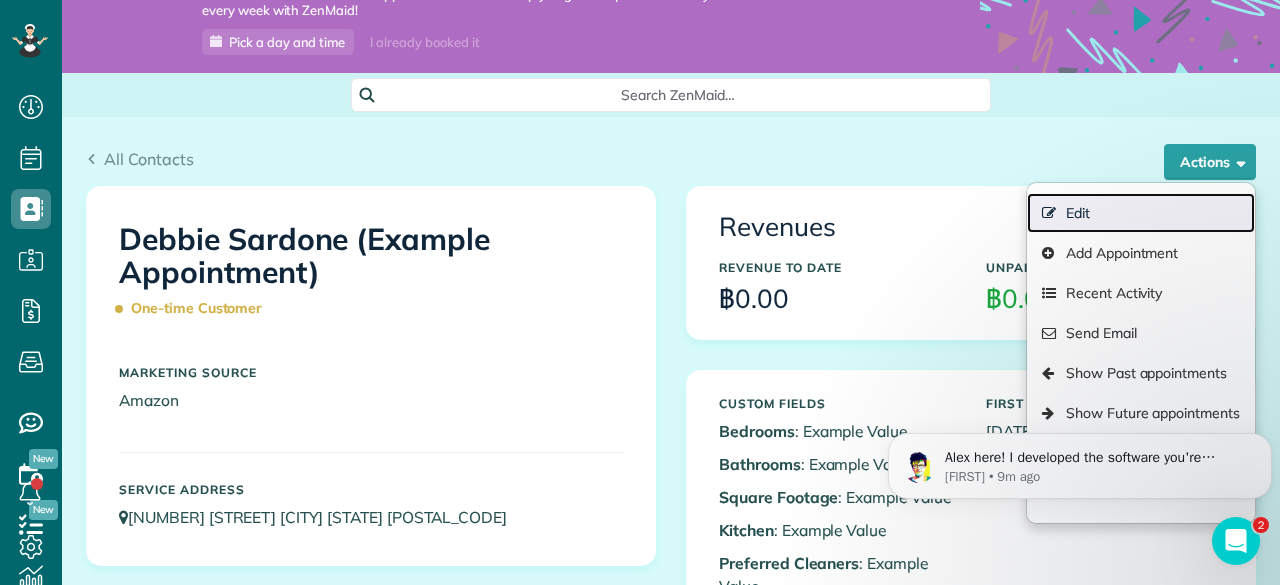 click on "Edit" at bounding box center [1141, 213] 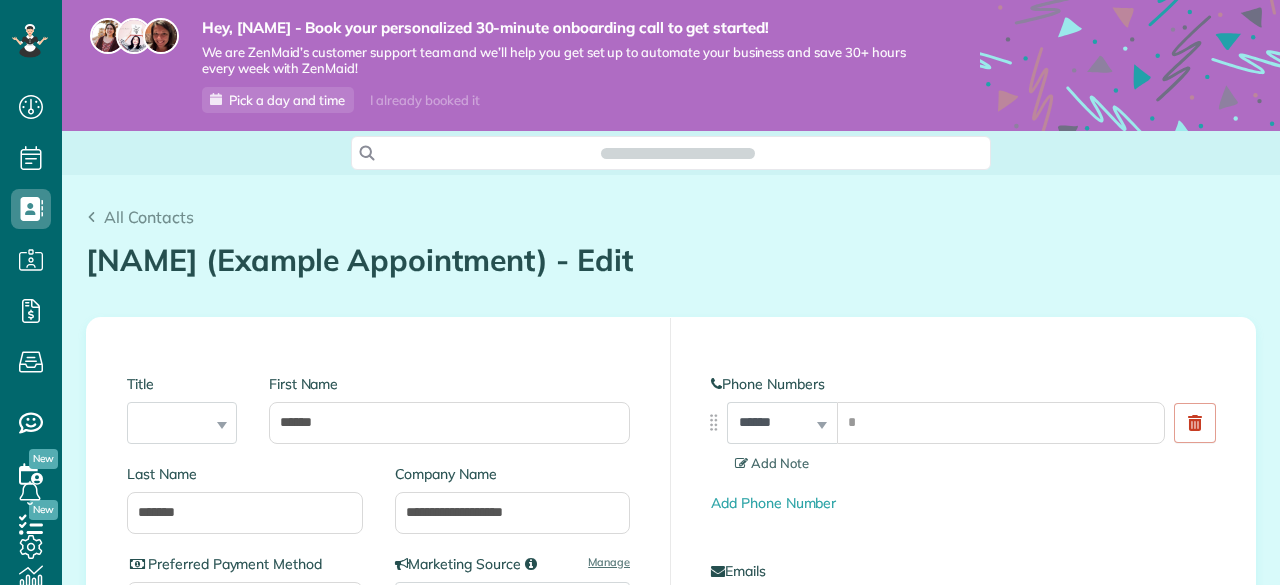 scroll, scrollTop: 0, scrollLeft: 0, axis: both 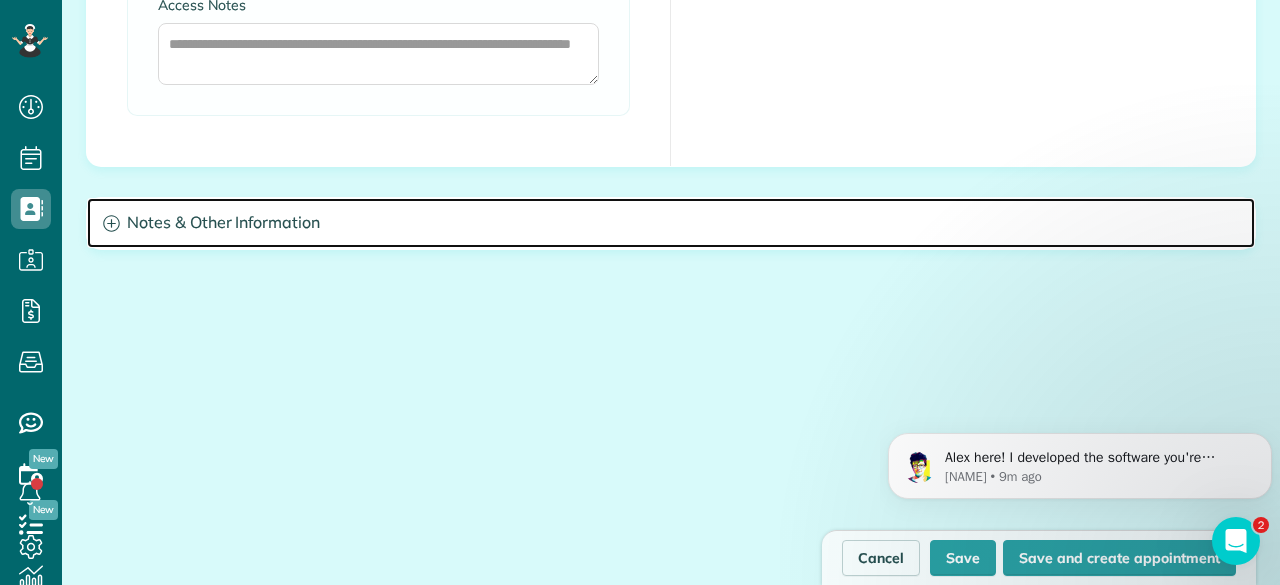 click on "Notes & Other Information" at bounding box center (671, 223) 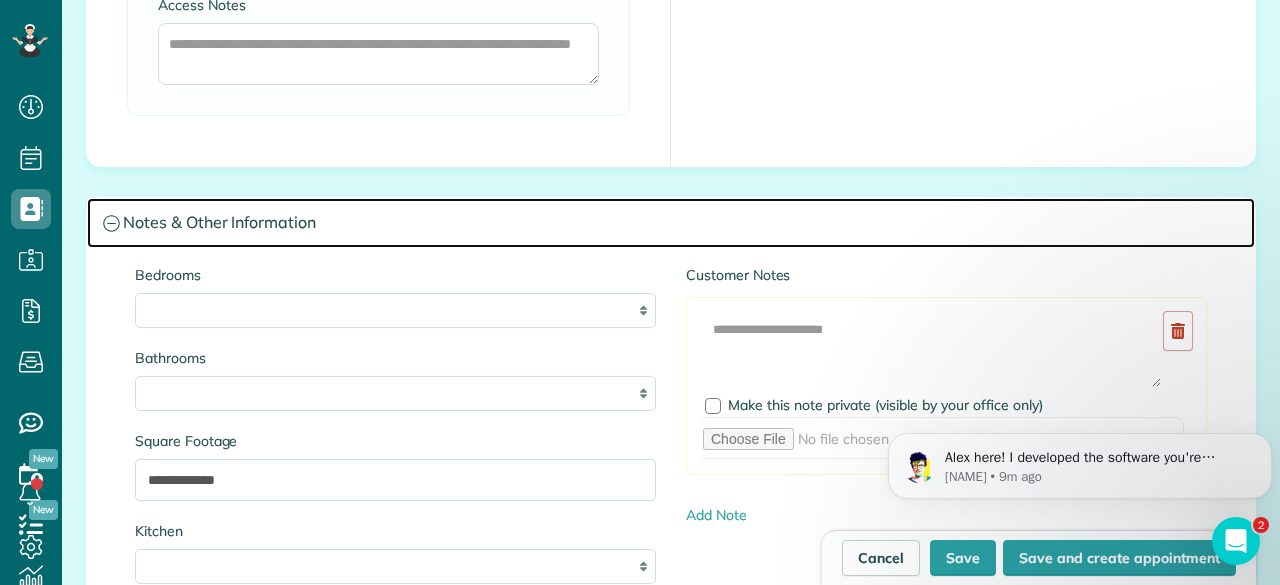 scroll, scrollTop: 2100, scrollLeft: 0, axis: vertical 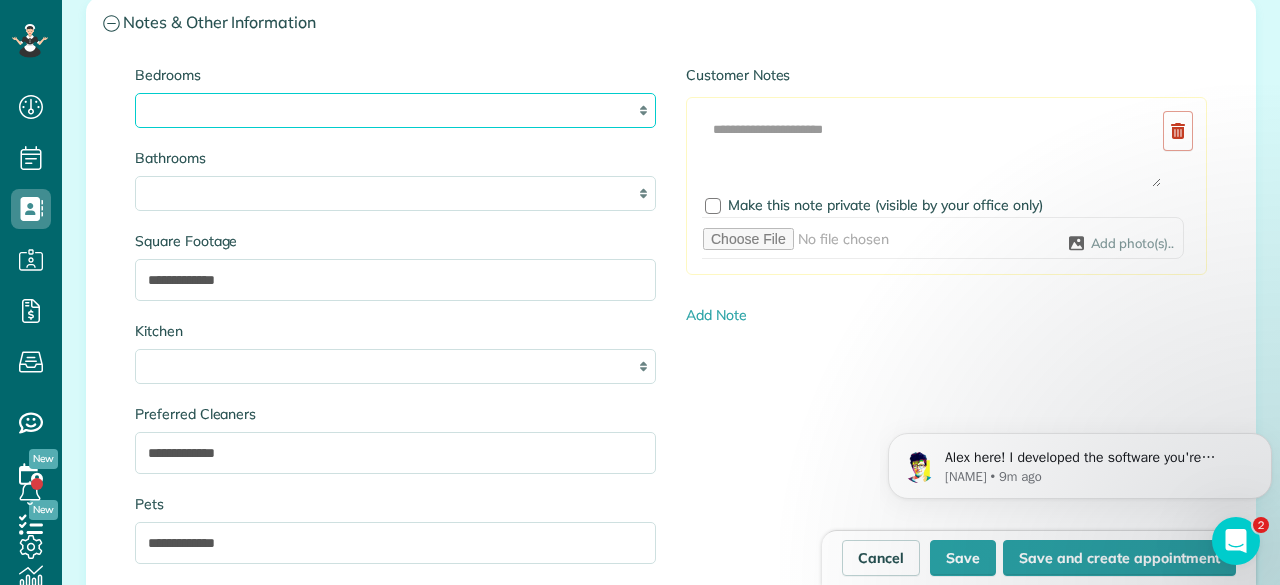 click on "*
*
*
*
**" at bounding box center (395, 110) 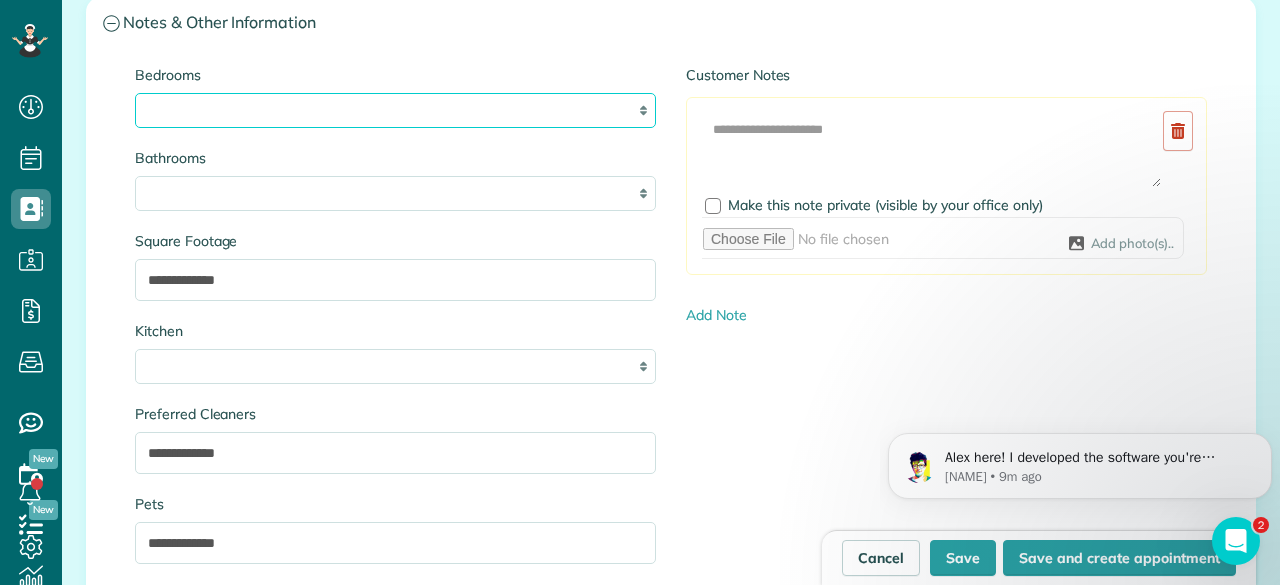 select on "*" 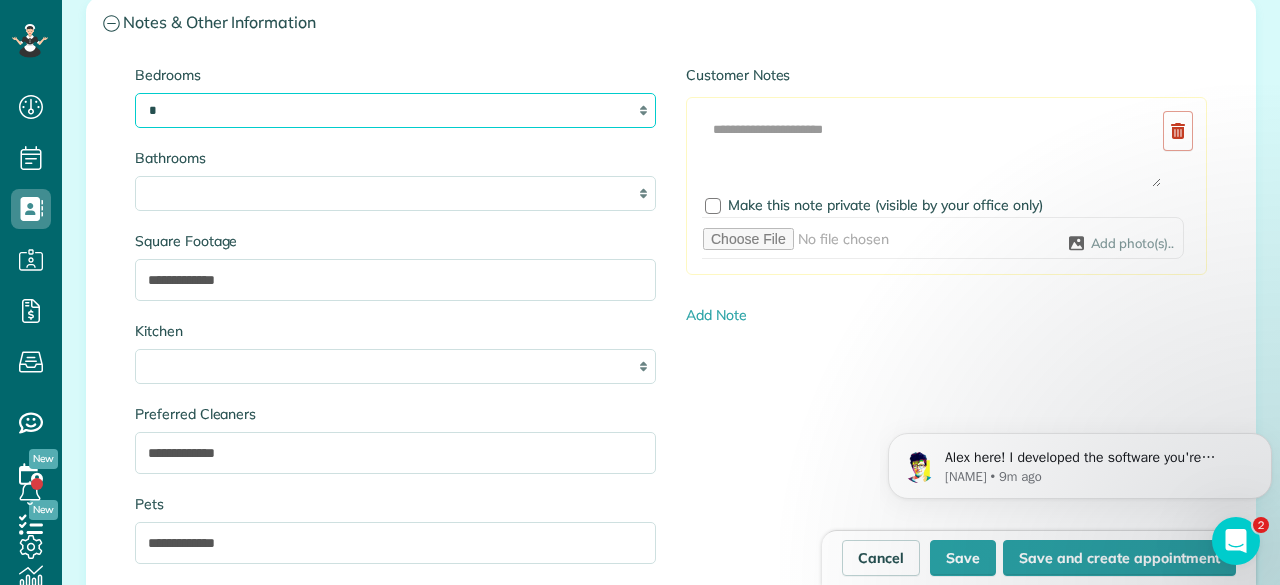 click on "*
*
*
*
**" at bounding box center [395, 110] 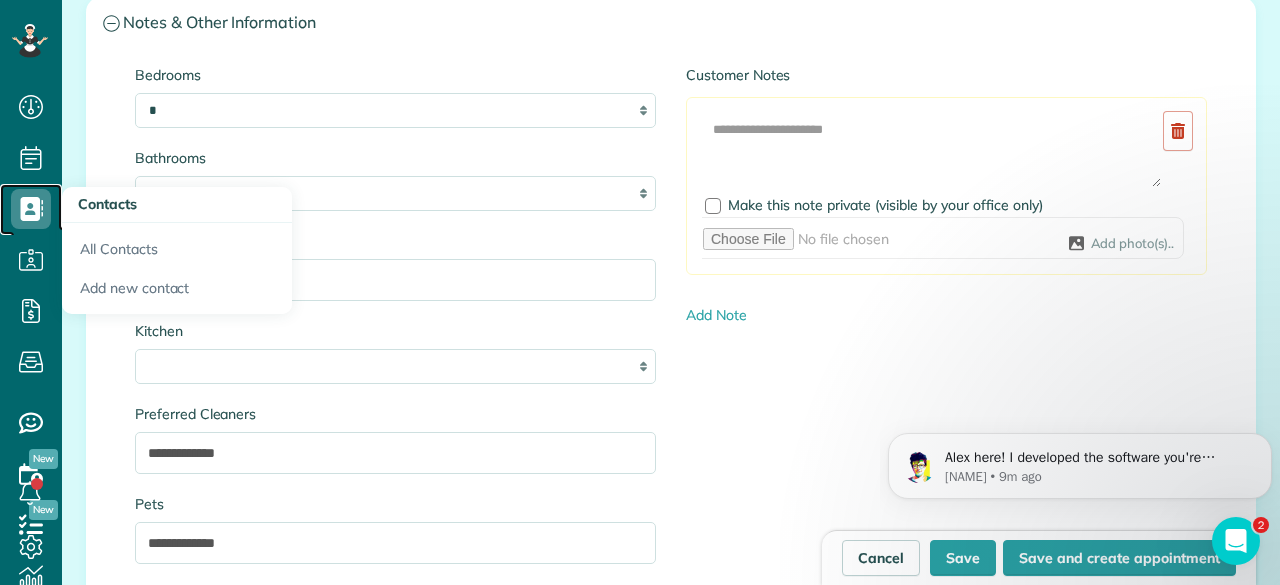click 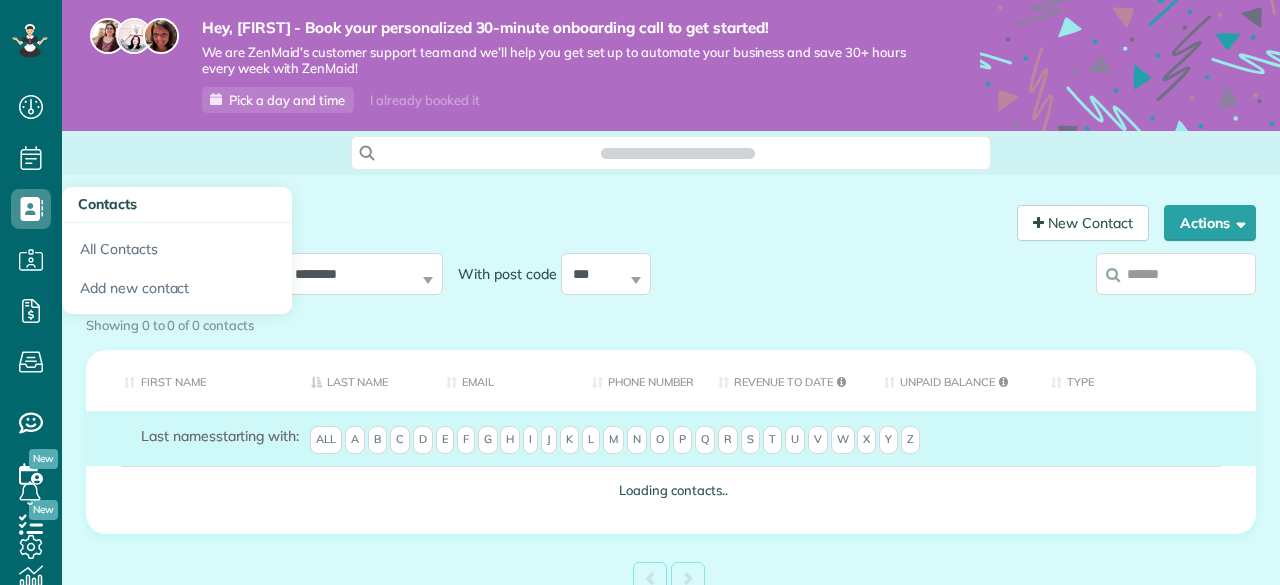 scroll, scrollTop: 0, scrollLeft: 0, axis: both 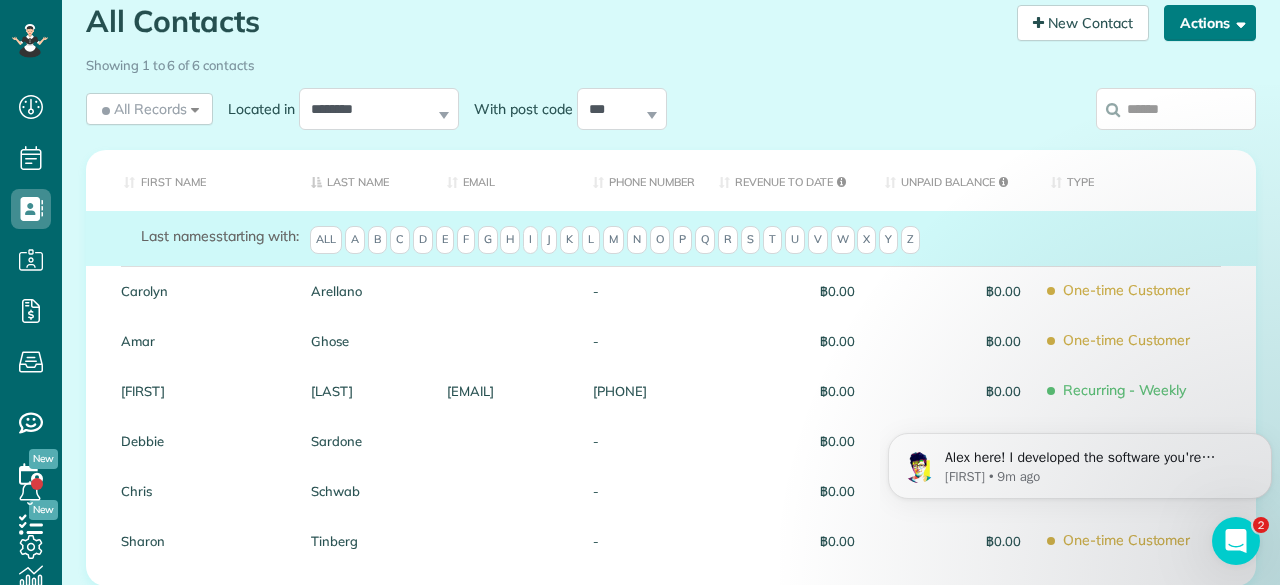 click on "Actions" at bounding box center [1210, 23] 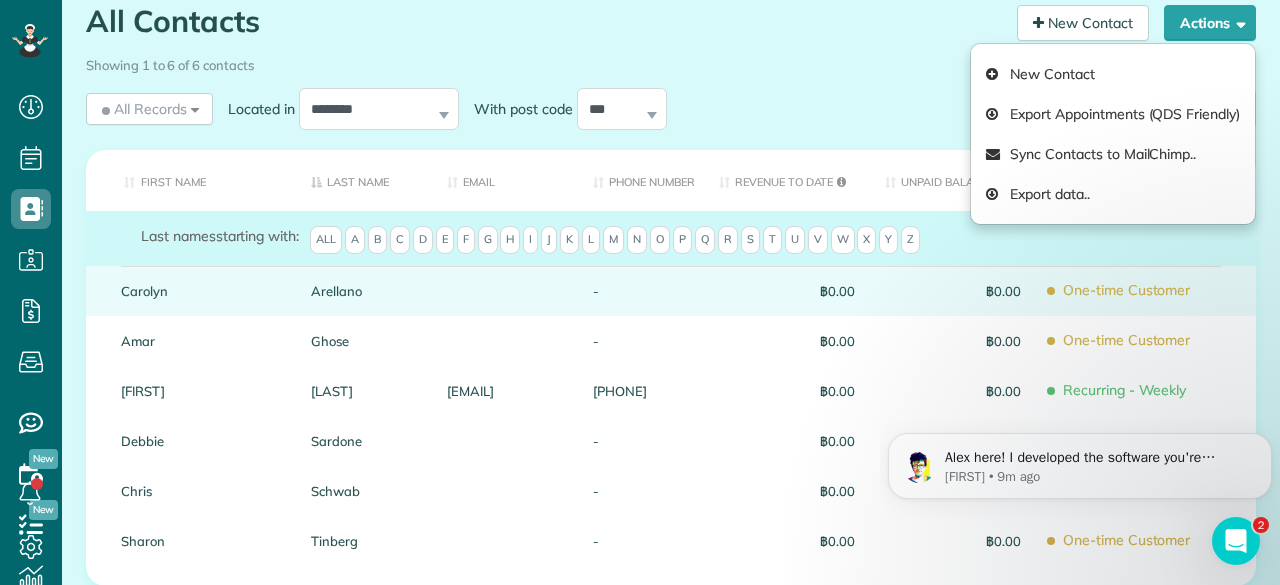 click on "-" at bounding box center [641, 291] 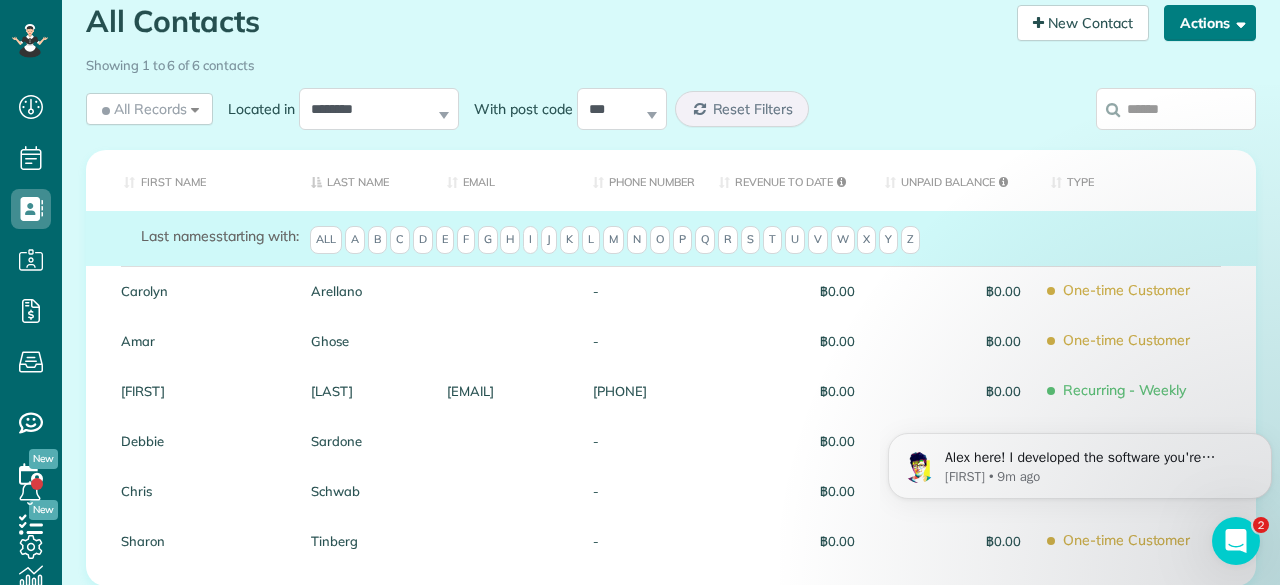 click on "Actions" at bounding box center (1210, 23) 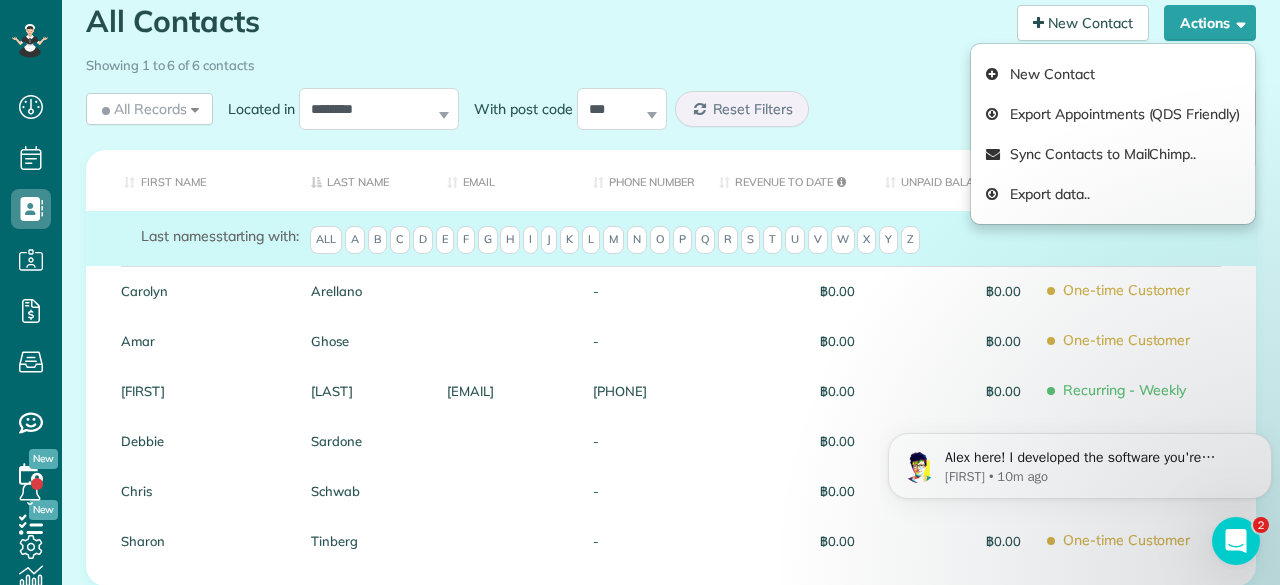 click on "All Contacts
Contacts in ZenMaid [2 min]" at bounding box center [544, 26] 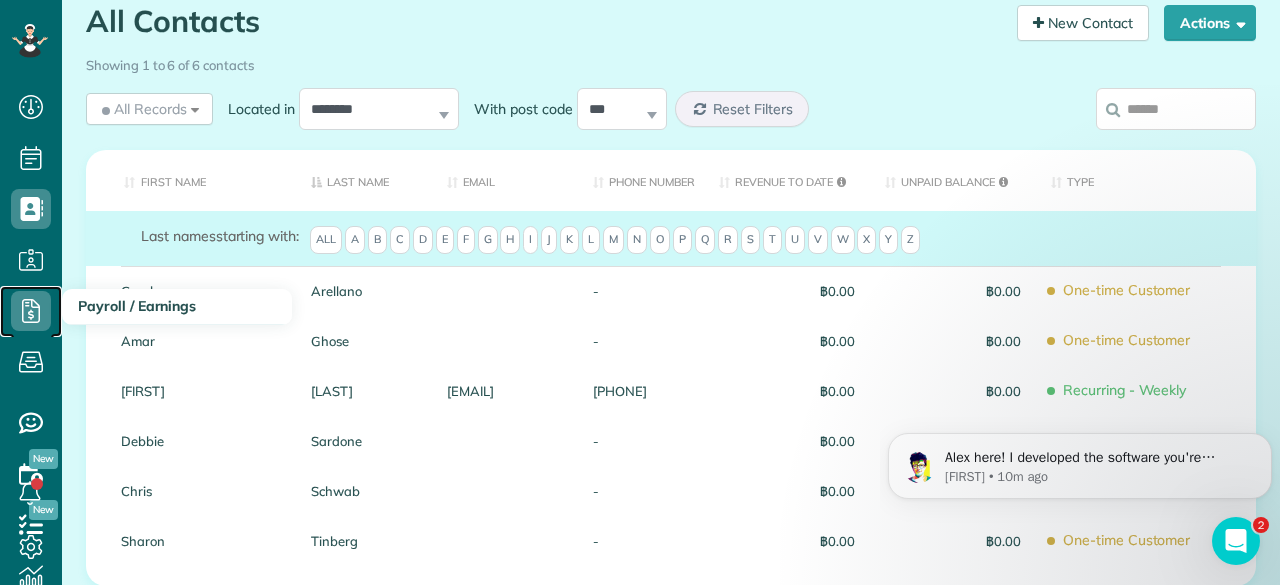 click 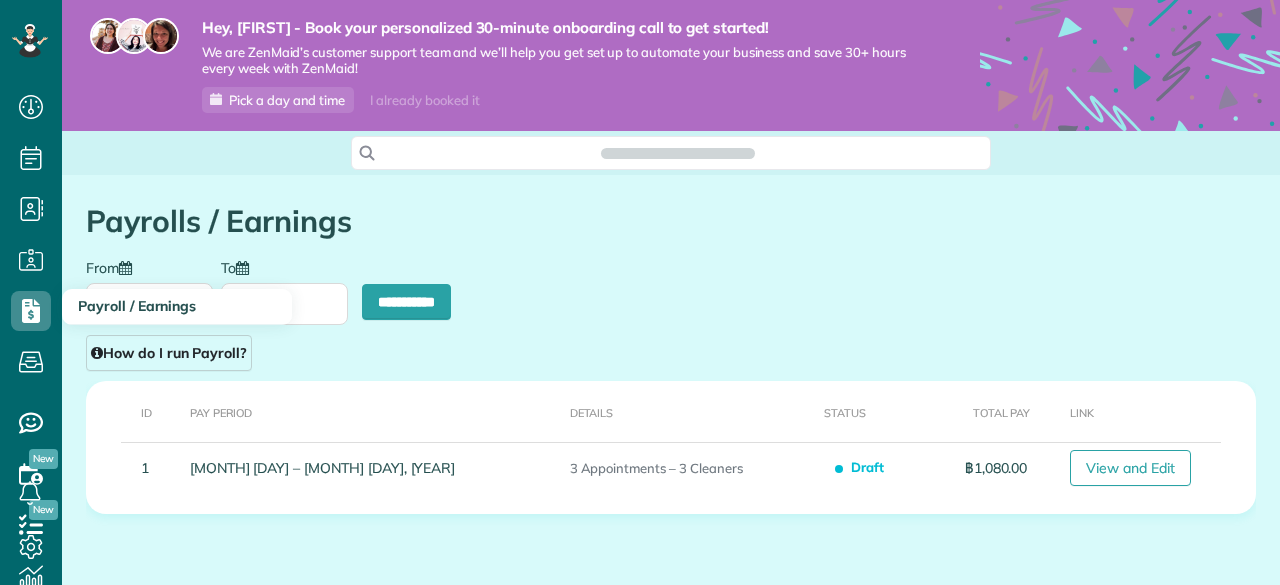 scroll, scrollTop: 0, scrollLeft: 0, axis: both 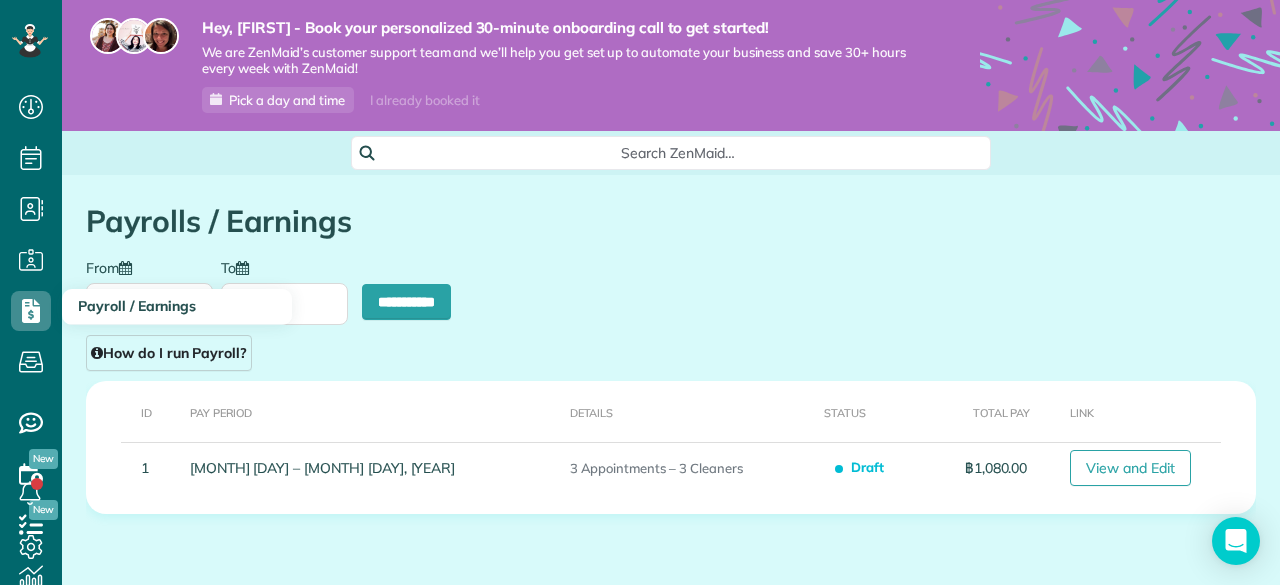 type on "**********" 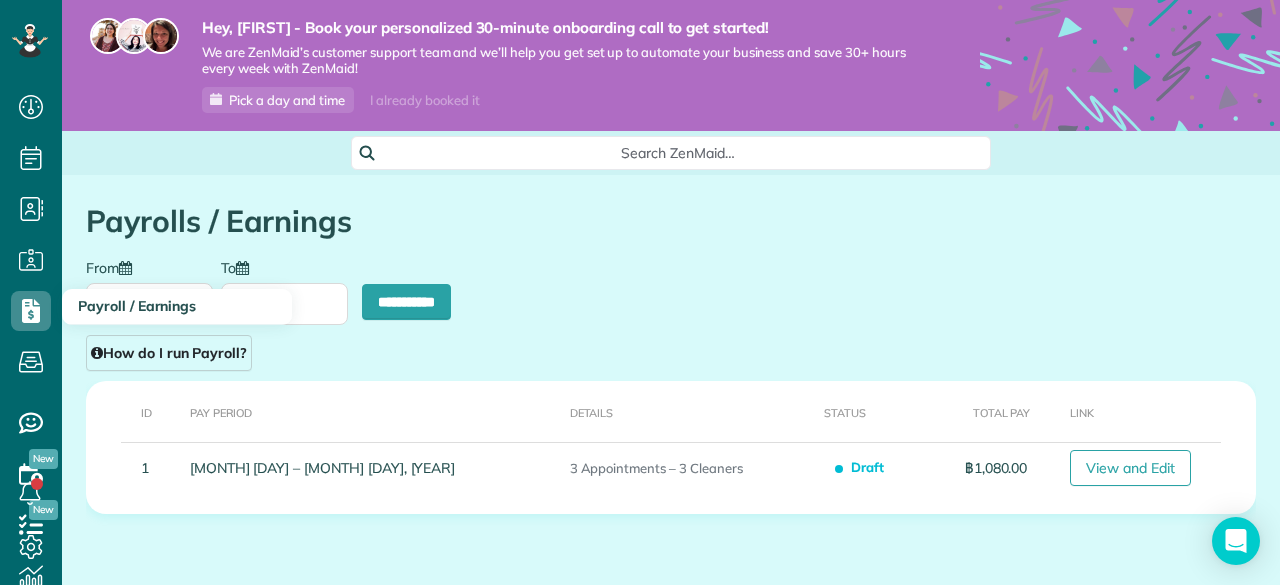 type on "**********" 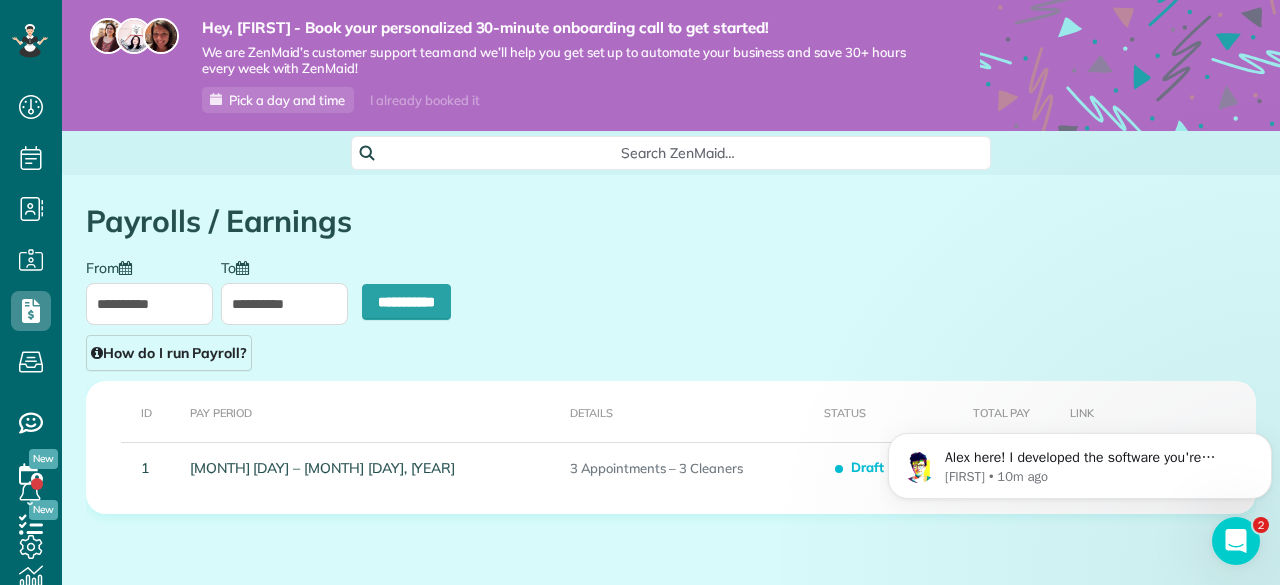 scroll, scrollTop: 0, scrollLeft: 0, axis: both 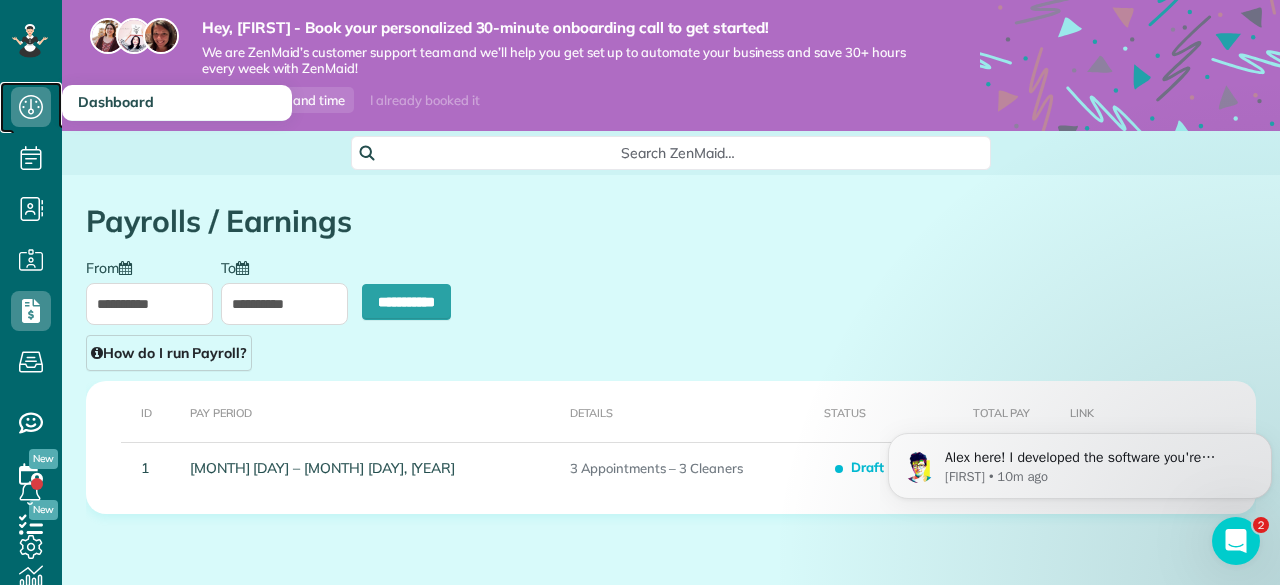 click 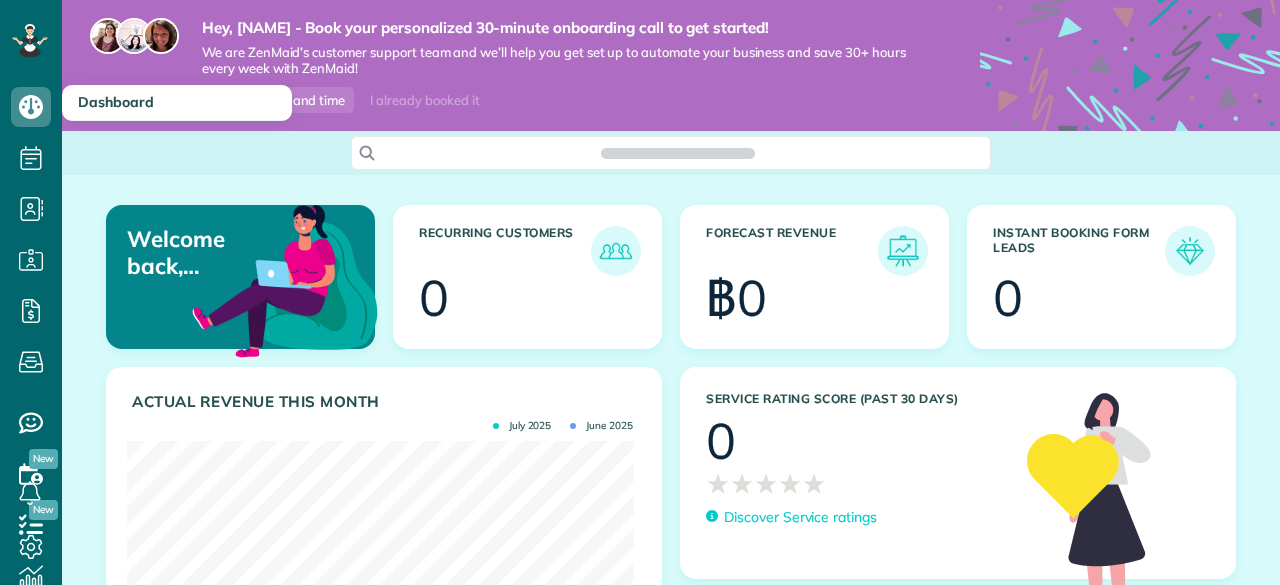 scroll, scrollTop: 0, scrollLeft: 0, axis: both 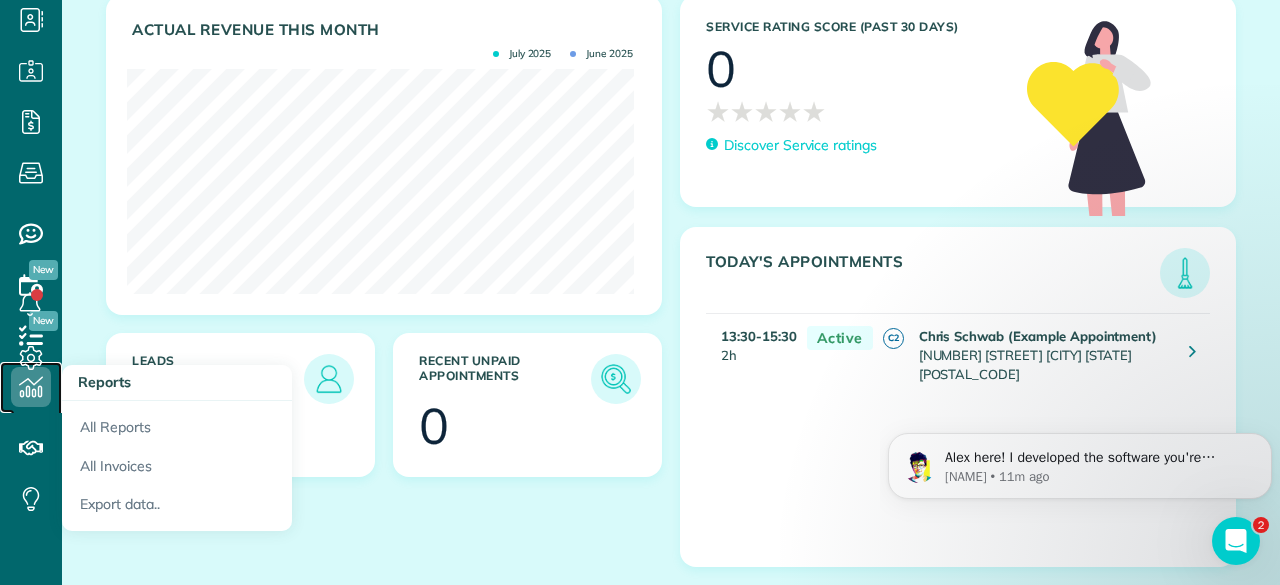 click 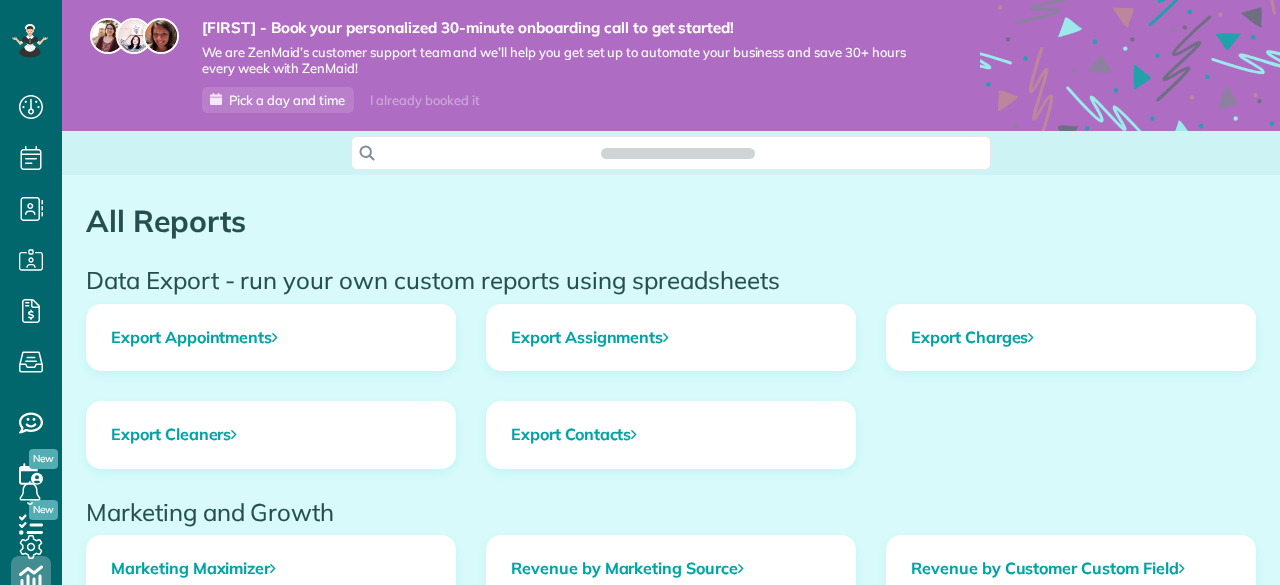 scroll, scrollTop: 0, scrollLeft: 0, axis: both 